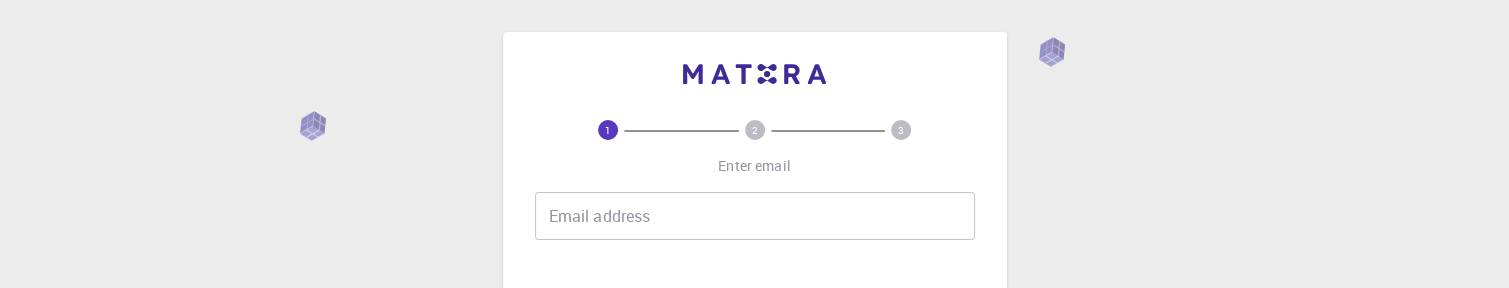 scroll, scrollTop: 0, scrollLeft: 0, axis: both 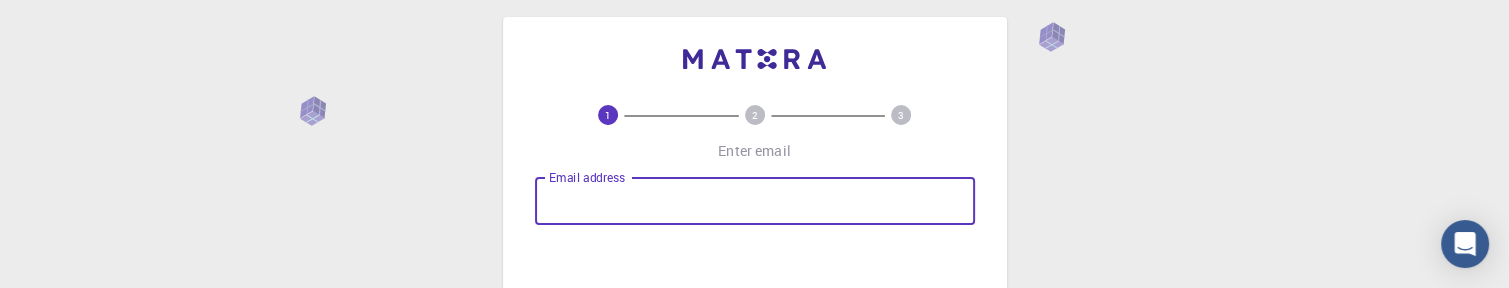 click on "Email address" at bounding box center (755, 201) 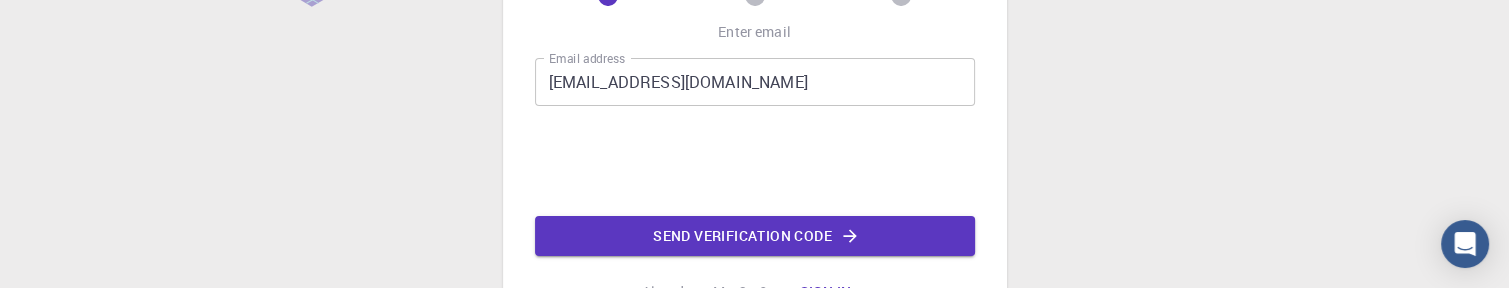 scroll, scrollTop: 144, scrollLeft: 0, axis: vertical 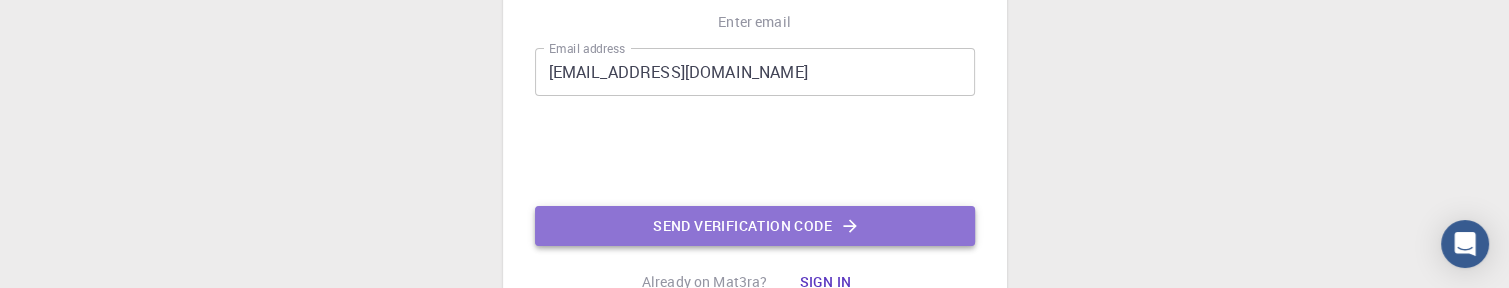 click on "Send verification code" 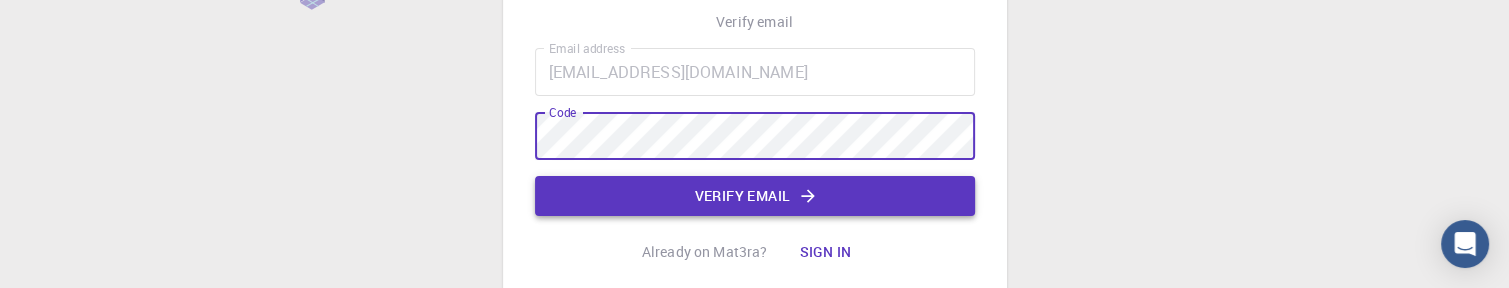 click on "Verify email" 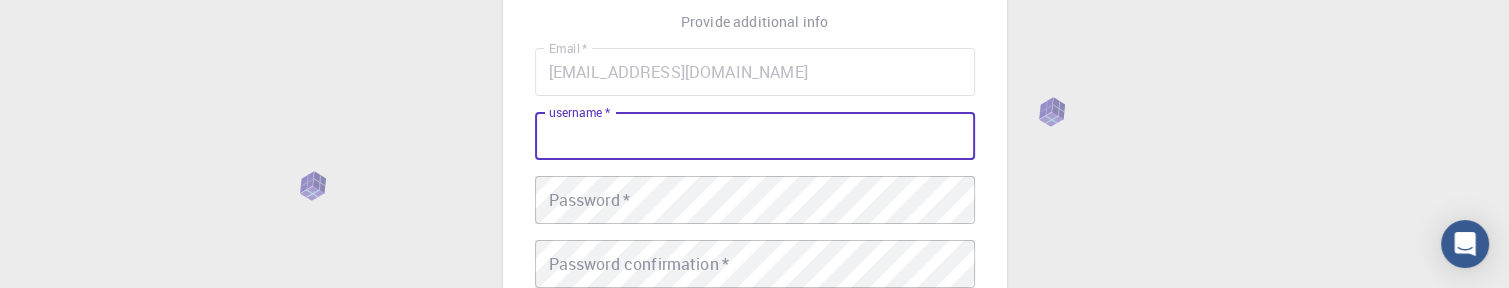 click on "username   *" at bounding box center (755, 136) 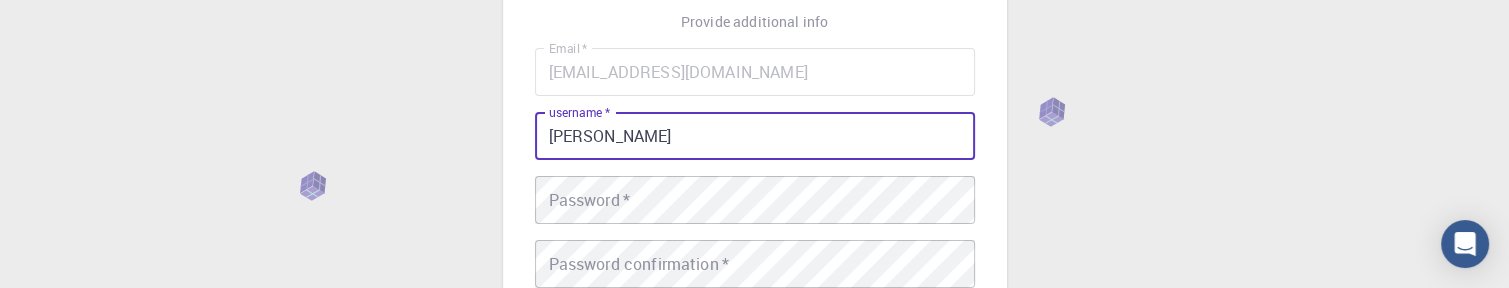 type on "Sathyamurthy" 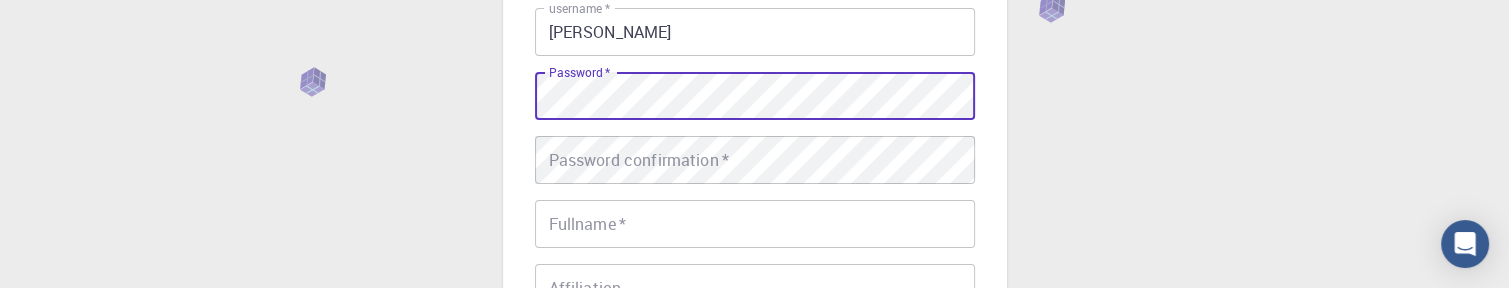scroll, scrollTop: 258, scrollLeft: 0, axis: vertical 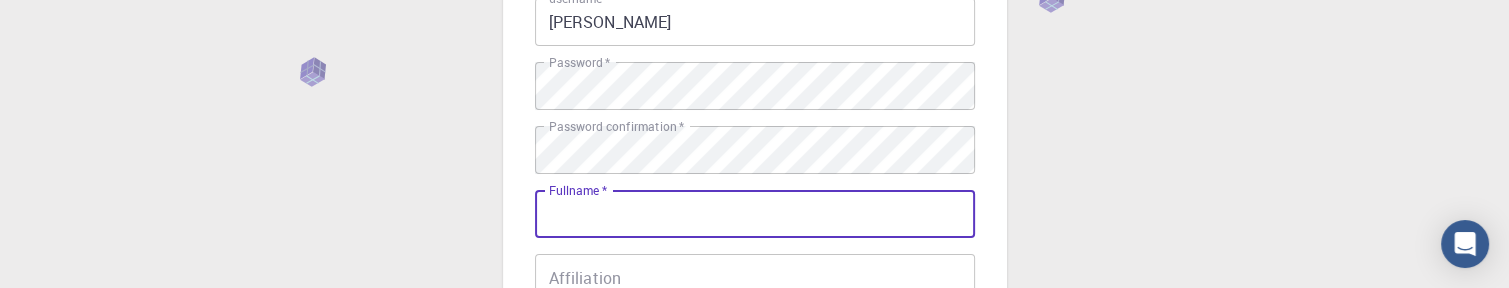 click on "Fullname   *" at bounding box center [755, 214] 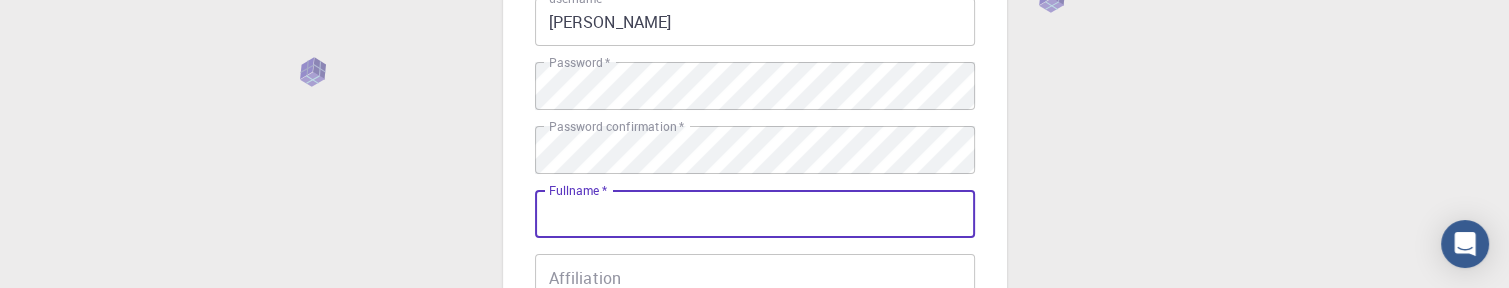 type on "Sathyamurthy S" 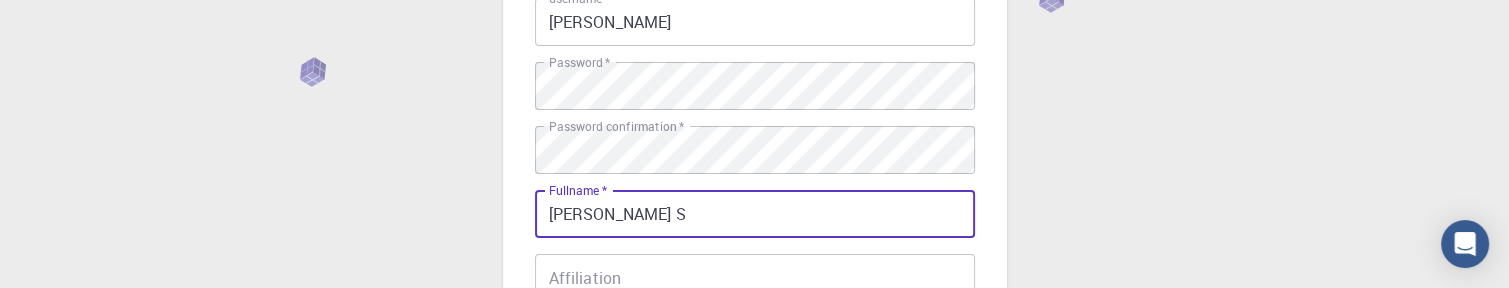 type on "08123578900" 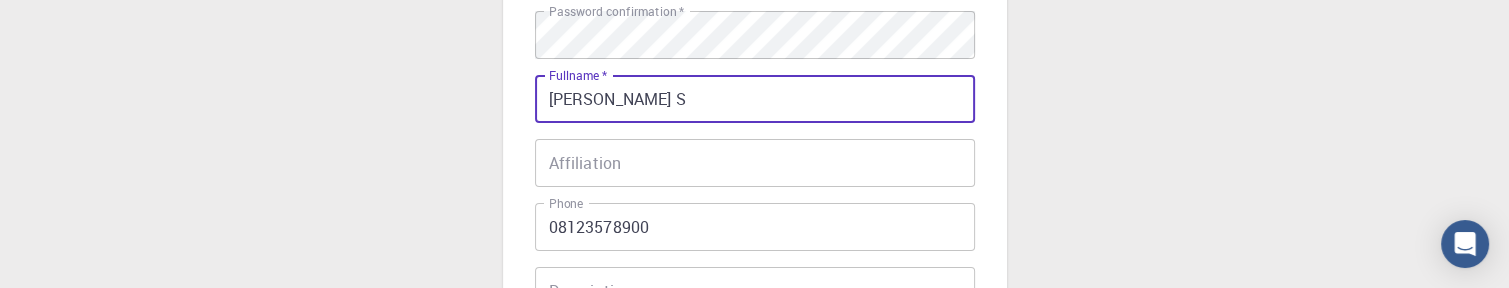 scroll, scrollTop: 374, scrollLeft: 0, axis: vertical 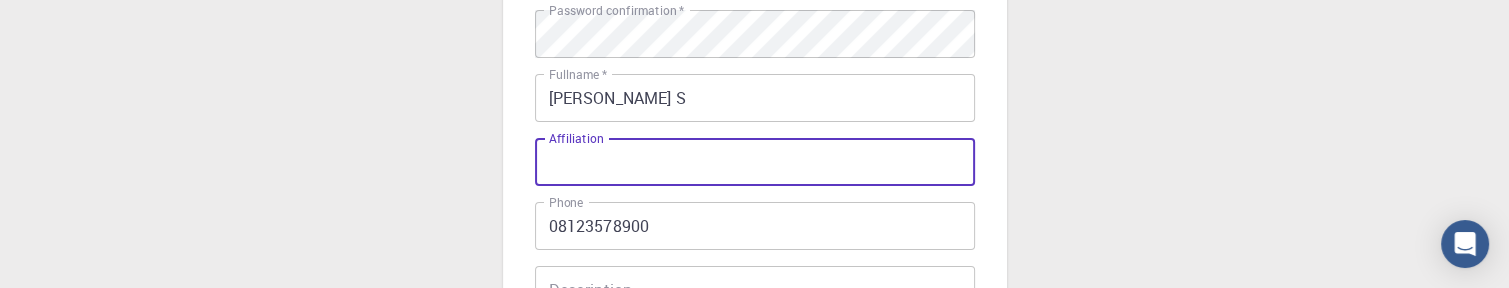 click on "Affiliation" at bounding box center (755, 162) 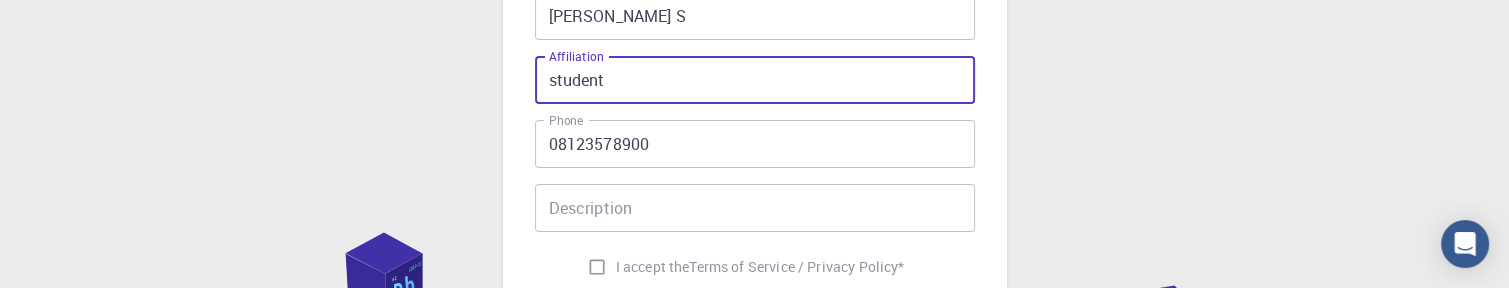 scroll, scrollTop: 467, scrollLeft: 0, axis: vertical 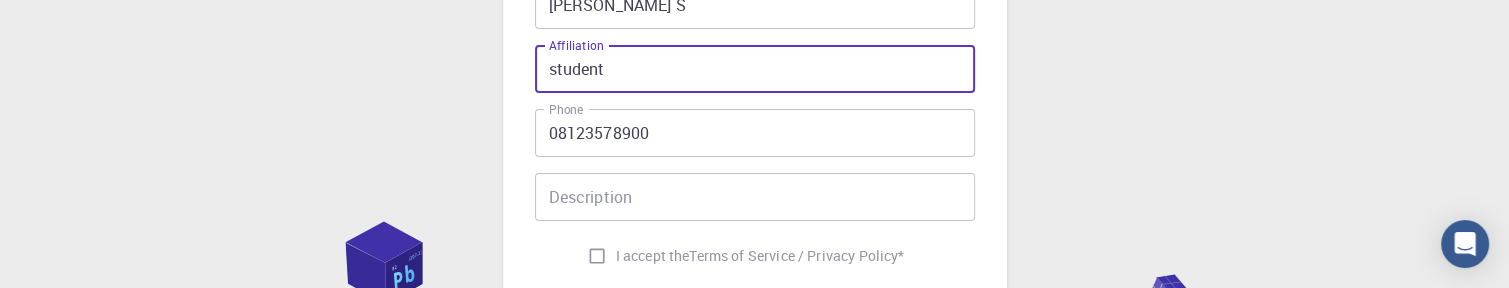 type on "student" 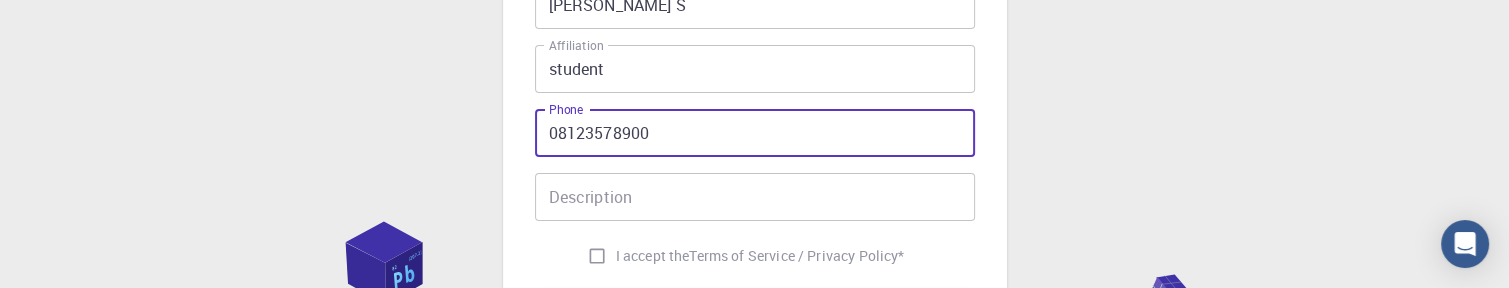 click on "08123578900" at bounding box center (755, 133) 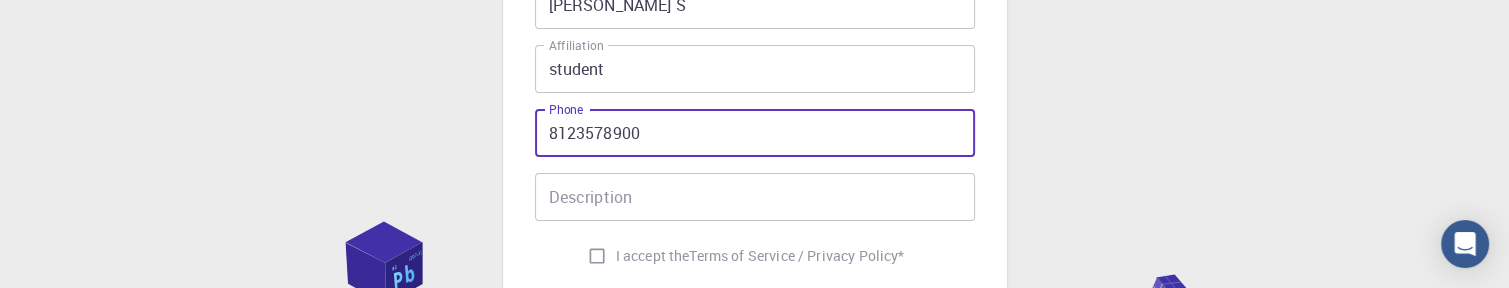 type on "8123578900" 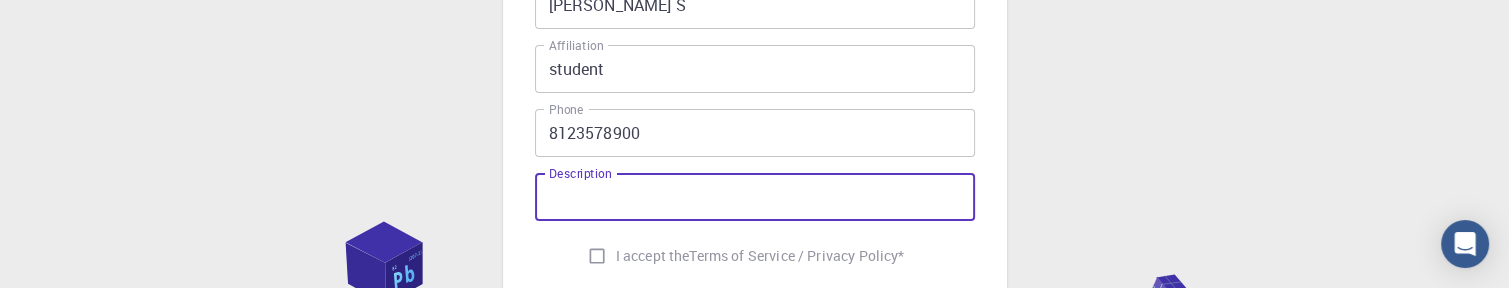 click on "Description" at bounding box center (755, 197) 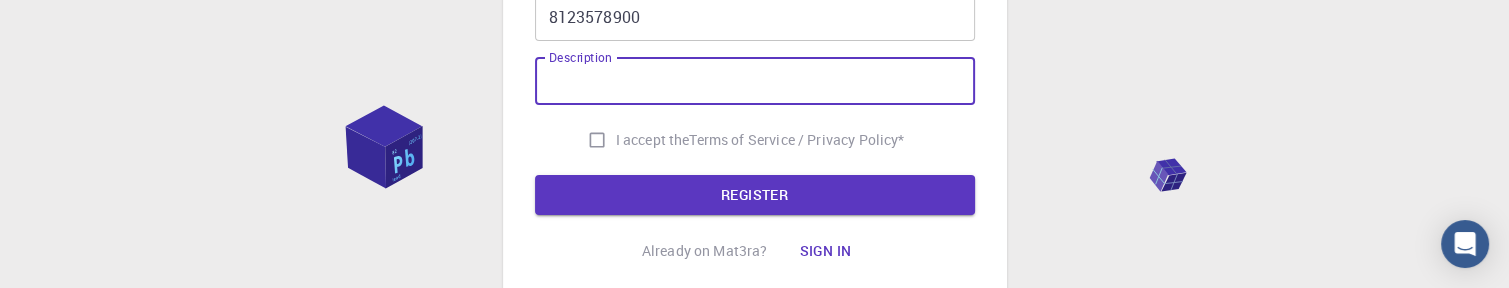click on "I accept the  Terms of Service / Privacy Policy  *" at bounding box center [597, 140] 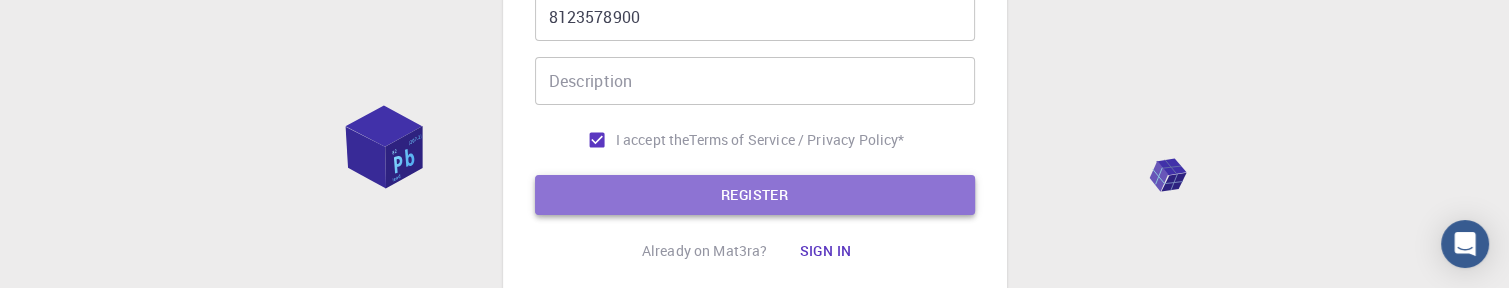 click on "REGISTER" at bounding box center (755, 195) 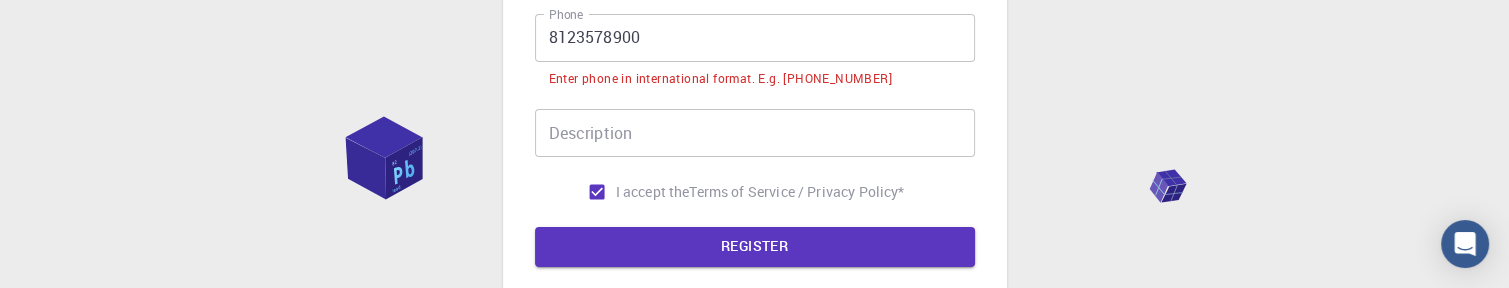 scroll, scrollTop: 612, scrollLeft: 0, axis: vertical 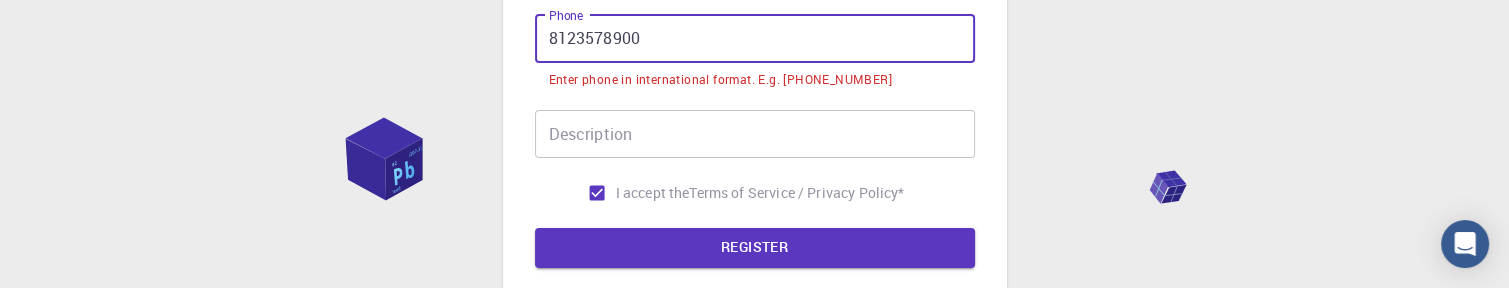 click on "8123578900" at bounding box center (755, 39) 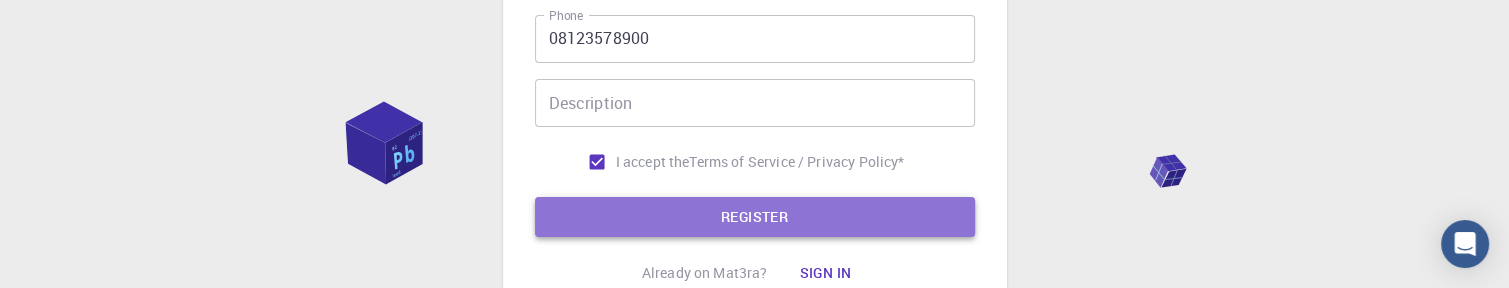 click on "REGISTER" at bounding box center [755, 217] 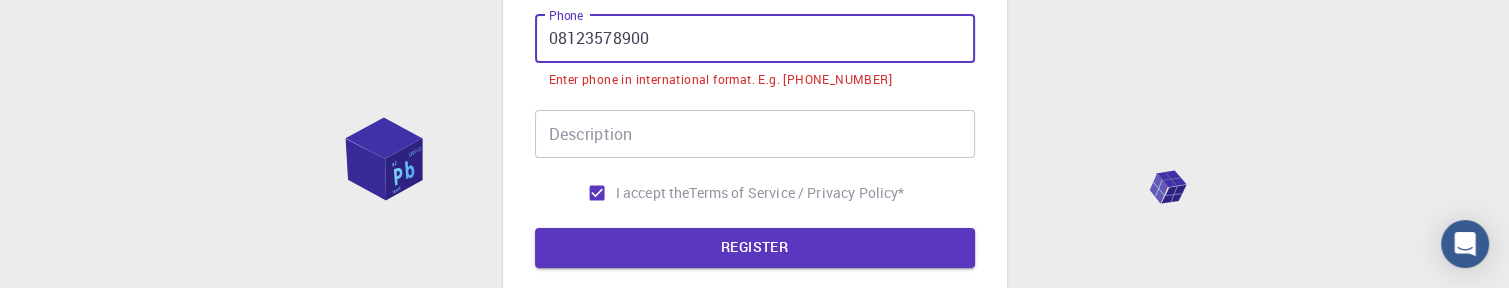 click on "08123578900" at bounding box center [755, 39] 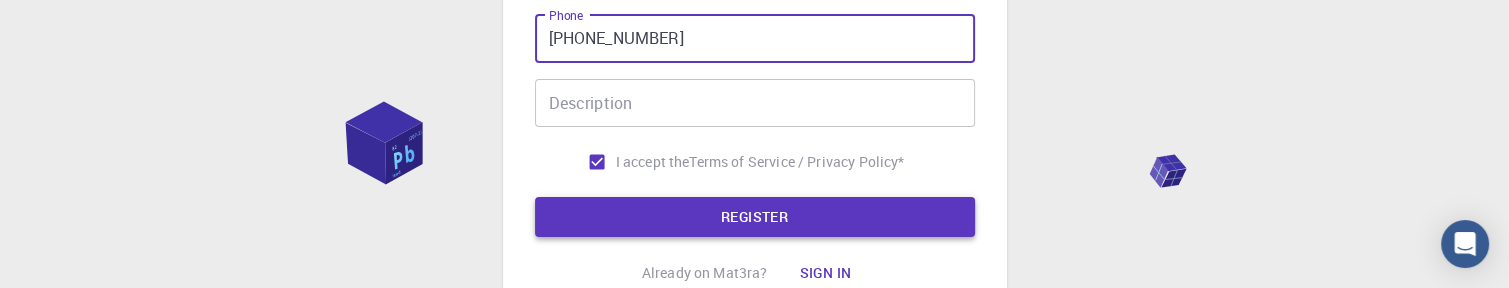 type on "+918123578900" 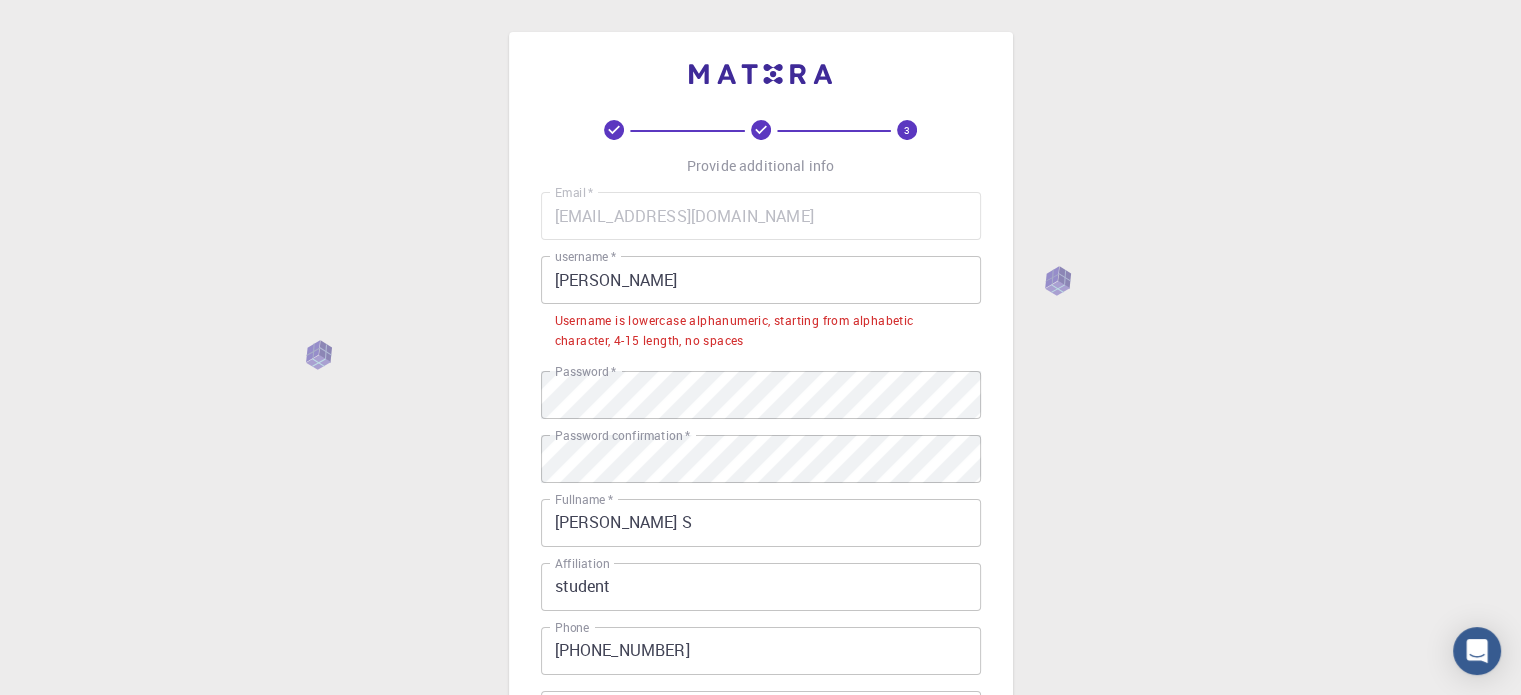 scroll, scrollTop: 0, scrollLeft: 0, axis: both 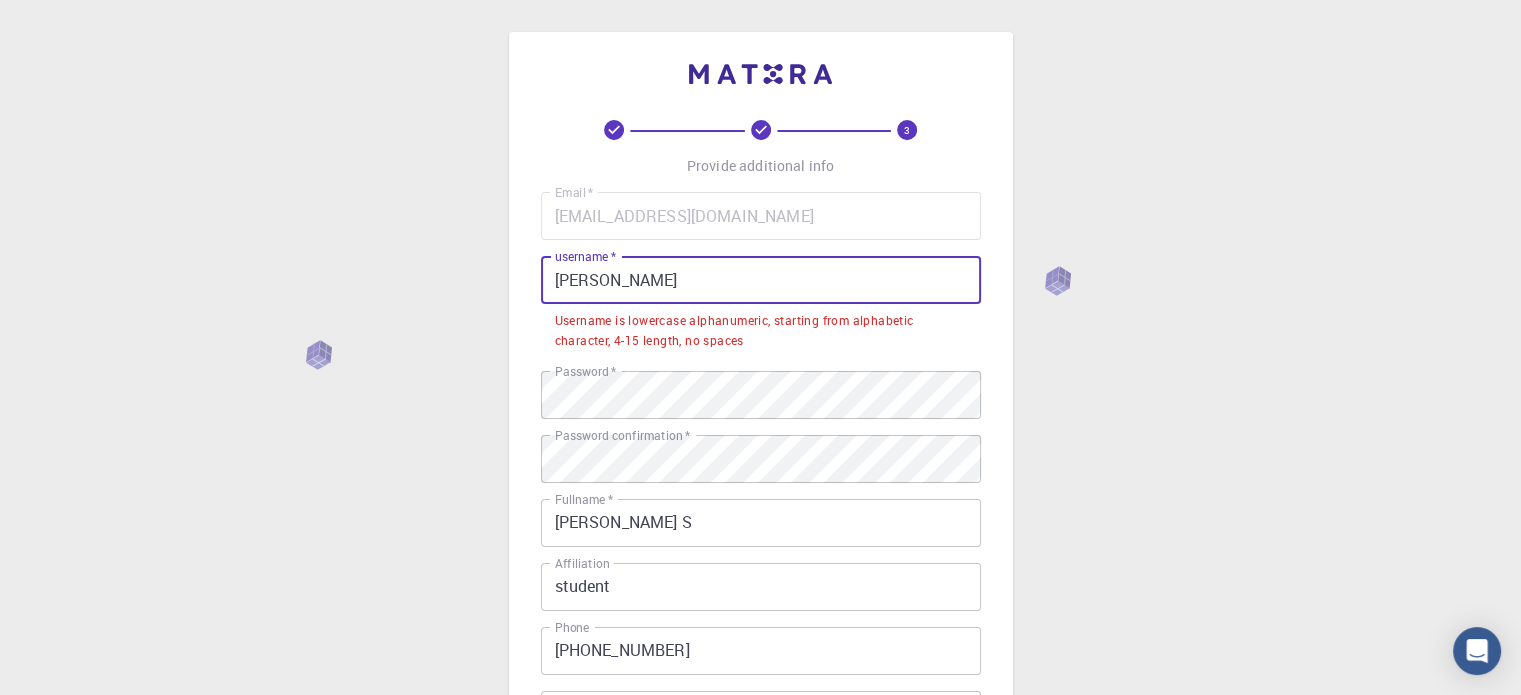click on "Sathyamurthy" at bounding box center [761, 280] 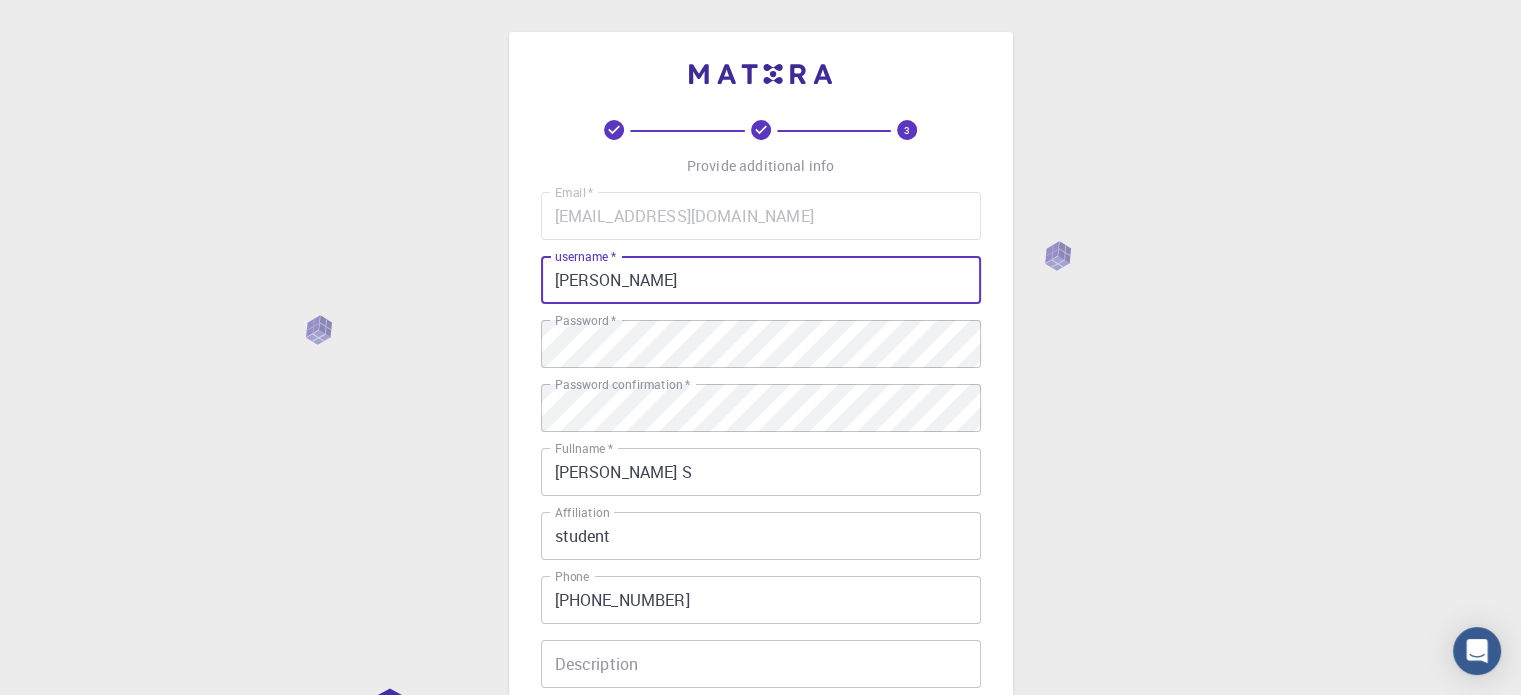 click on "sathyamurthy" at bounding box center (761, 280) 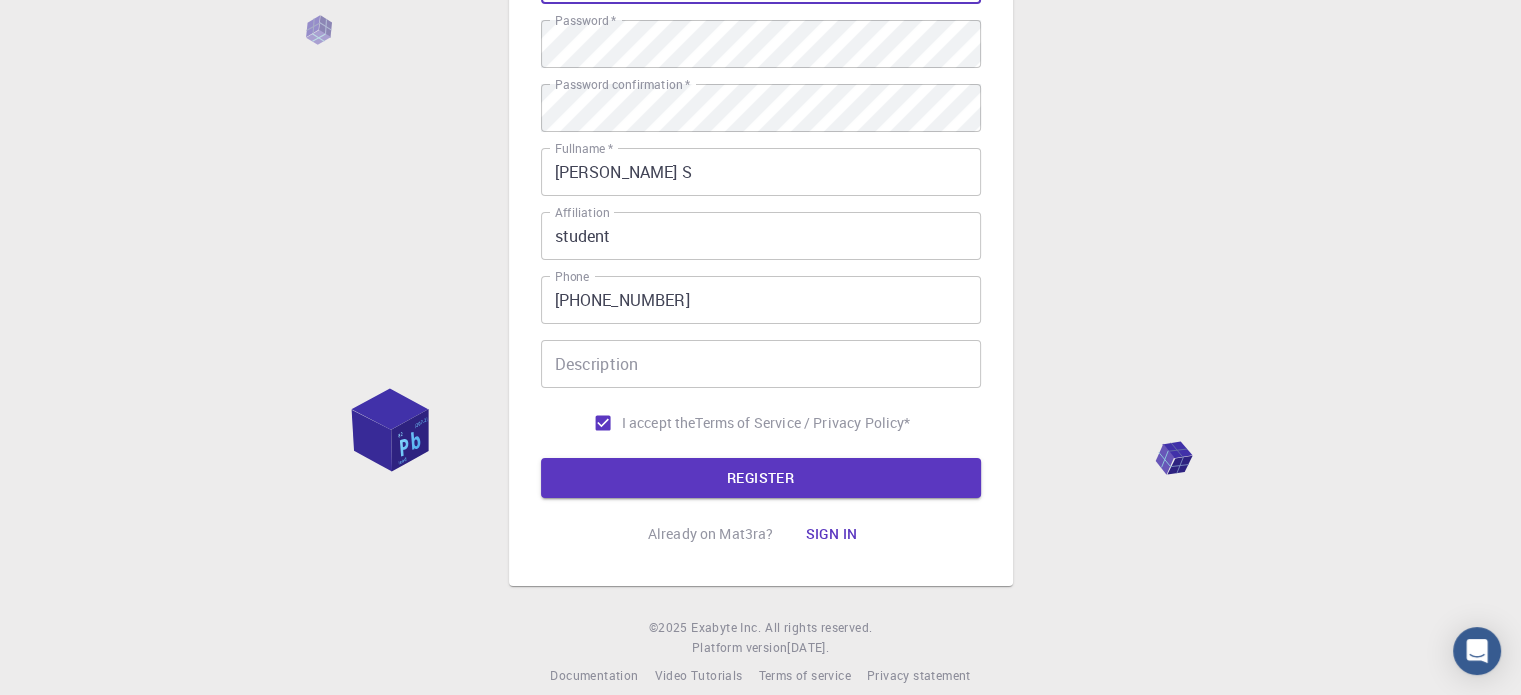 scroll, scrollTop: 300, scrollLeft: 0, axis: vertical 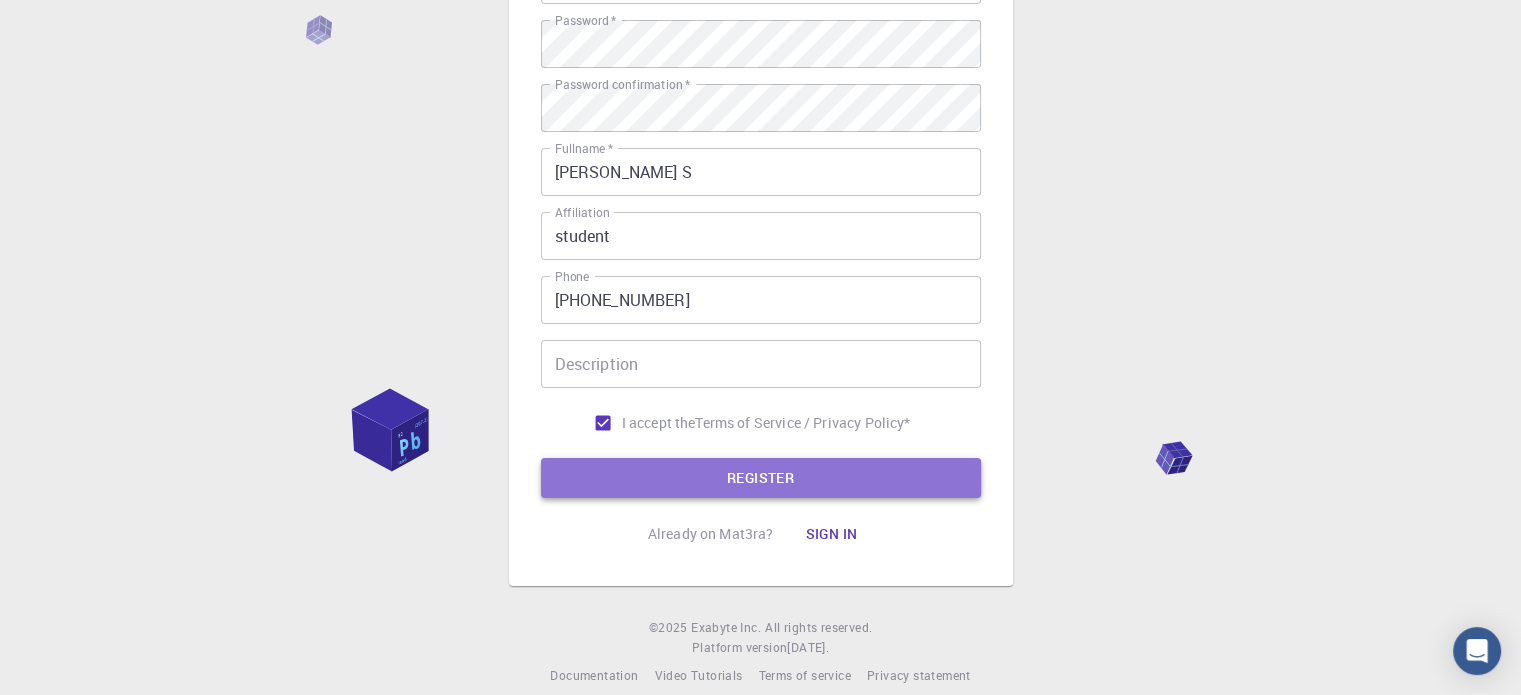 click on "REGISTER" at bounding box center (761, 478) 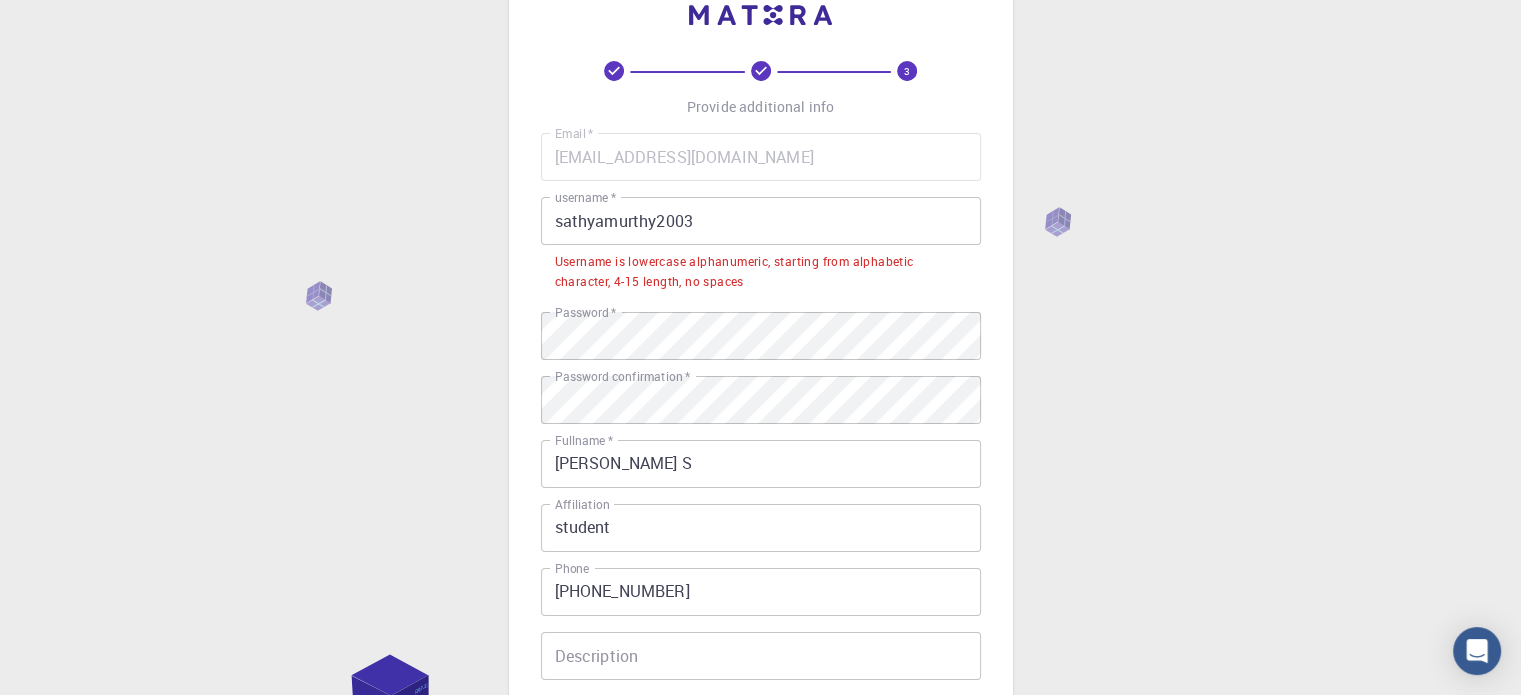 scroll, scrollTop: 40, scrollLeft: 0, axis: vertical 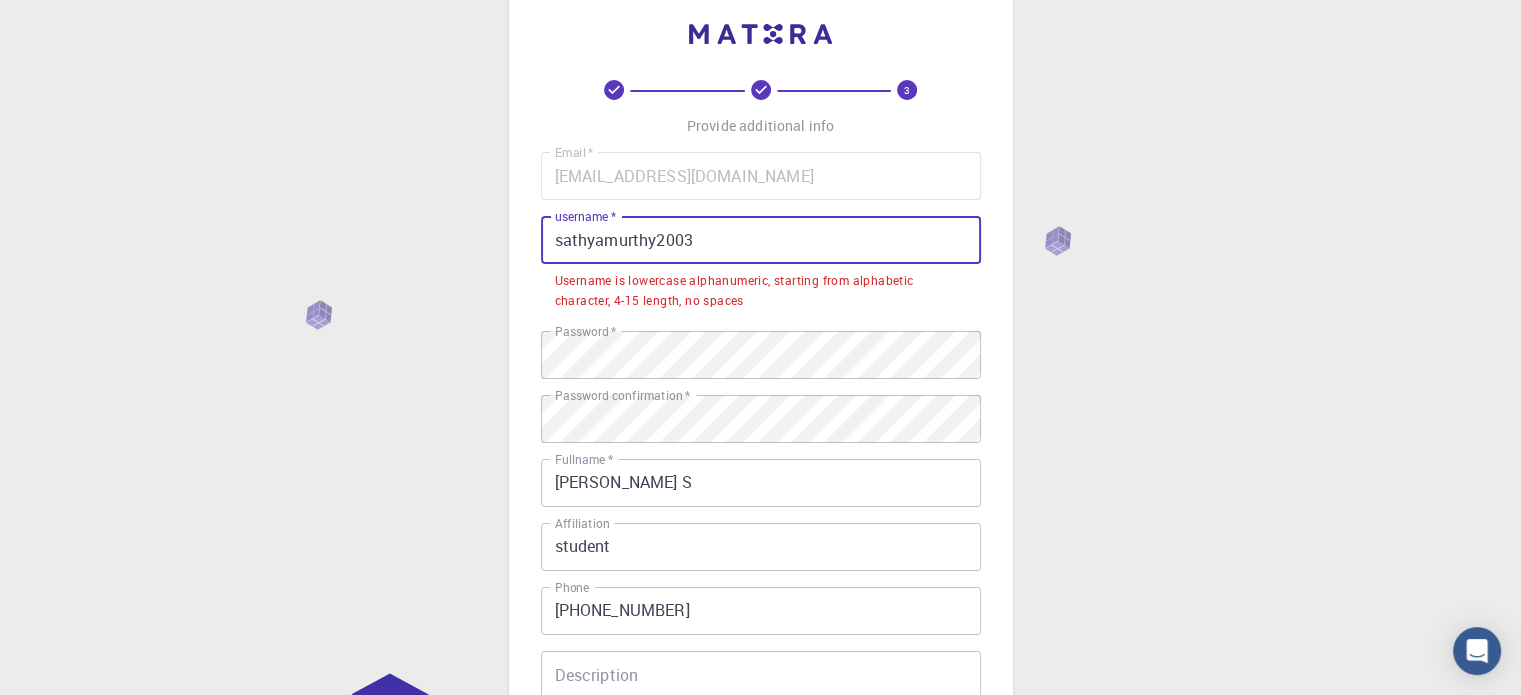 click on "sathyamurthy2003" at bounding box center (761, 240) 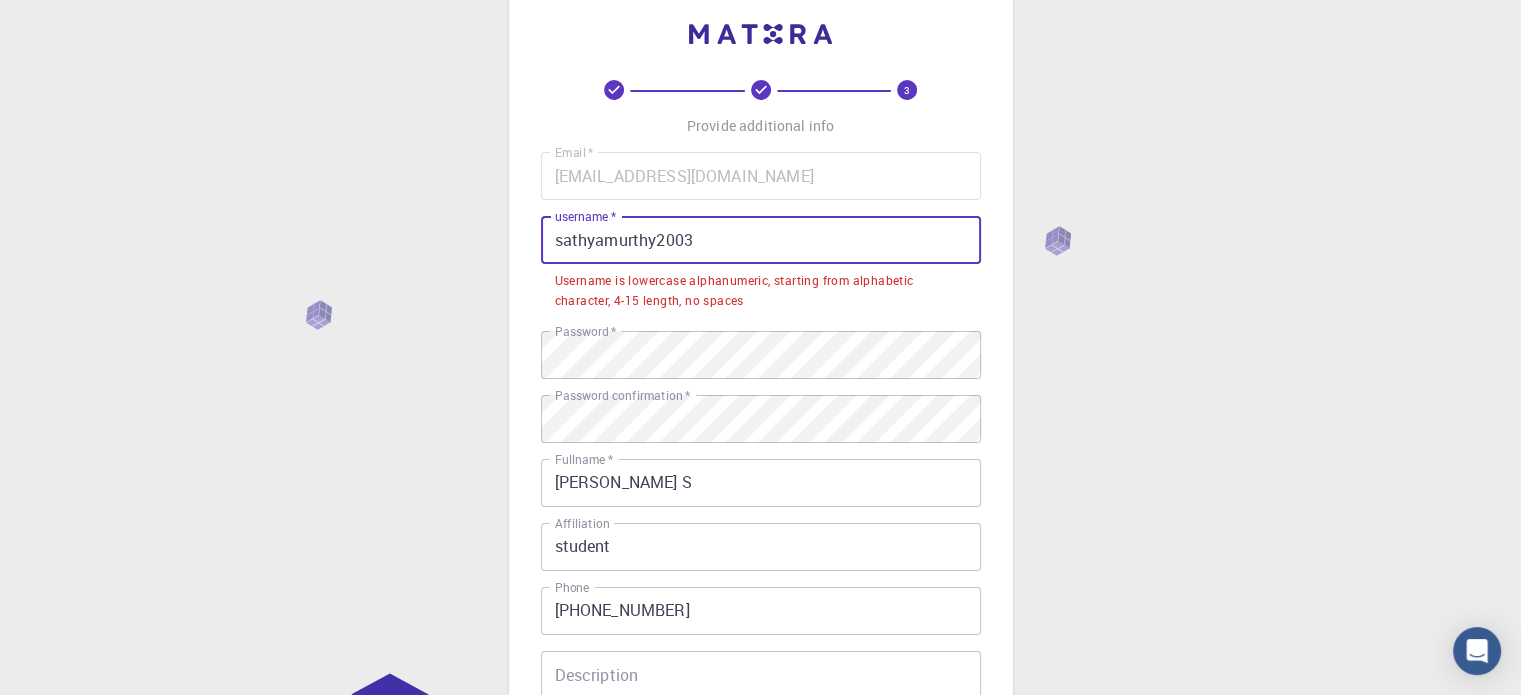 click on "sathyamurthy2003" at bounding box center (761, 240) 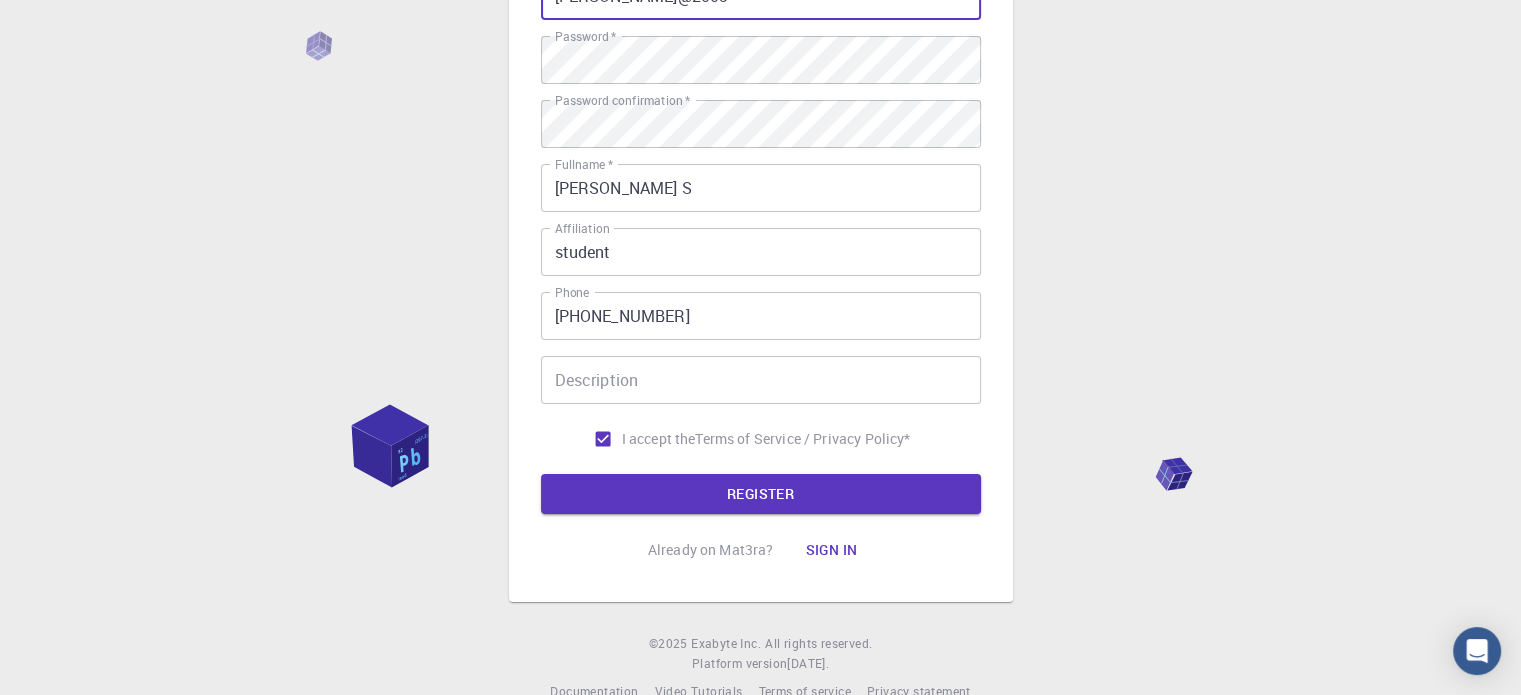 scroll, scrollTop: 288, scrollLeft: 0, axis: vertical 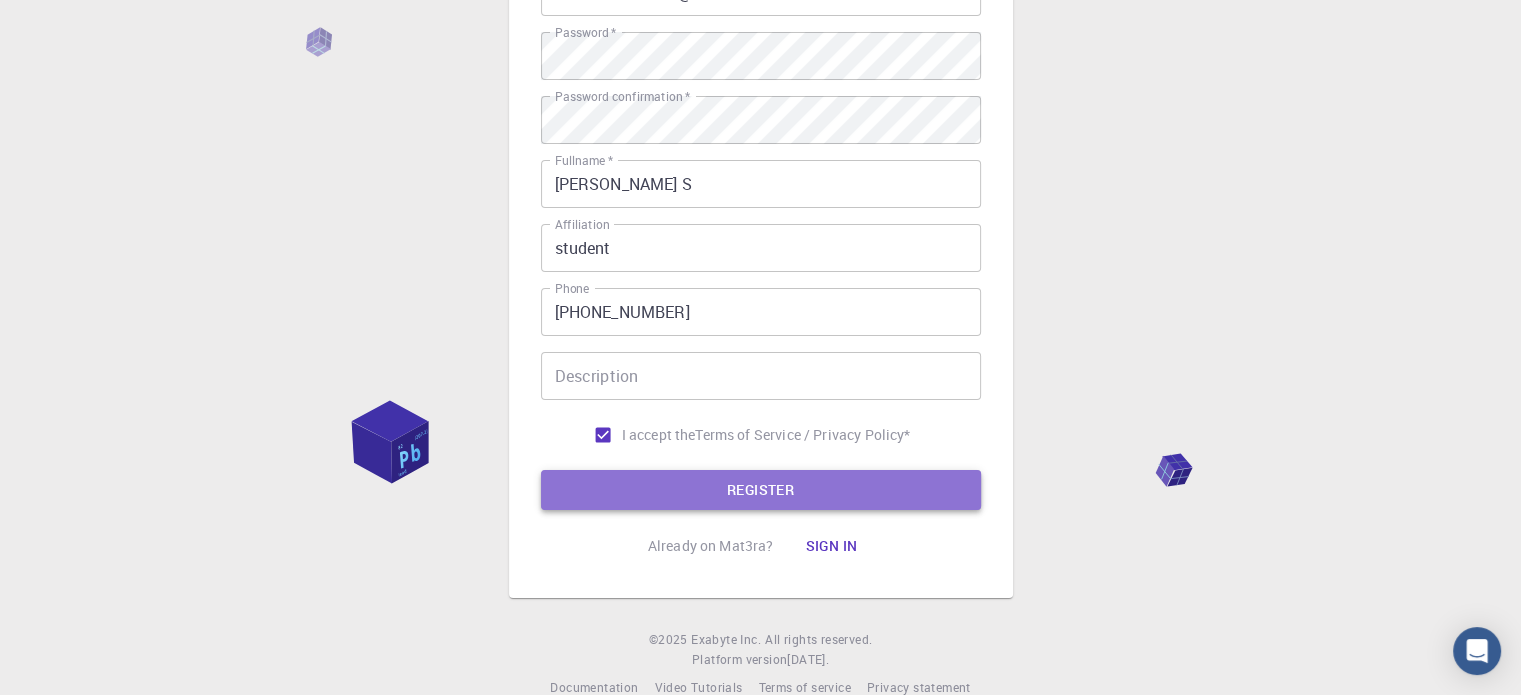 click on "REGISTER" at bounding box center (761, 490) 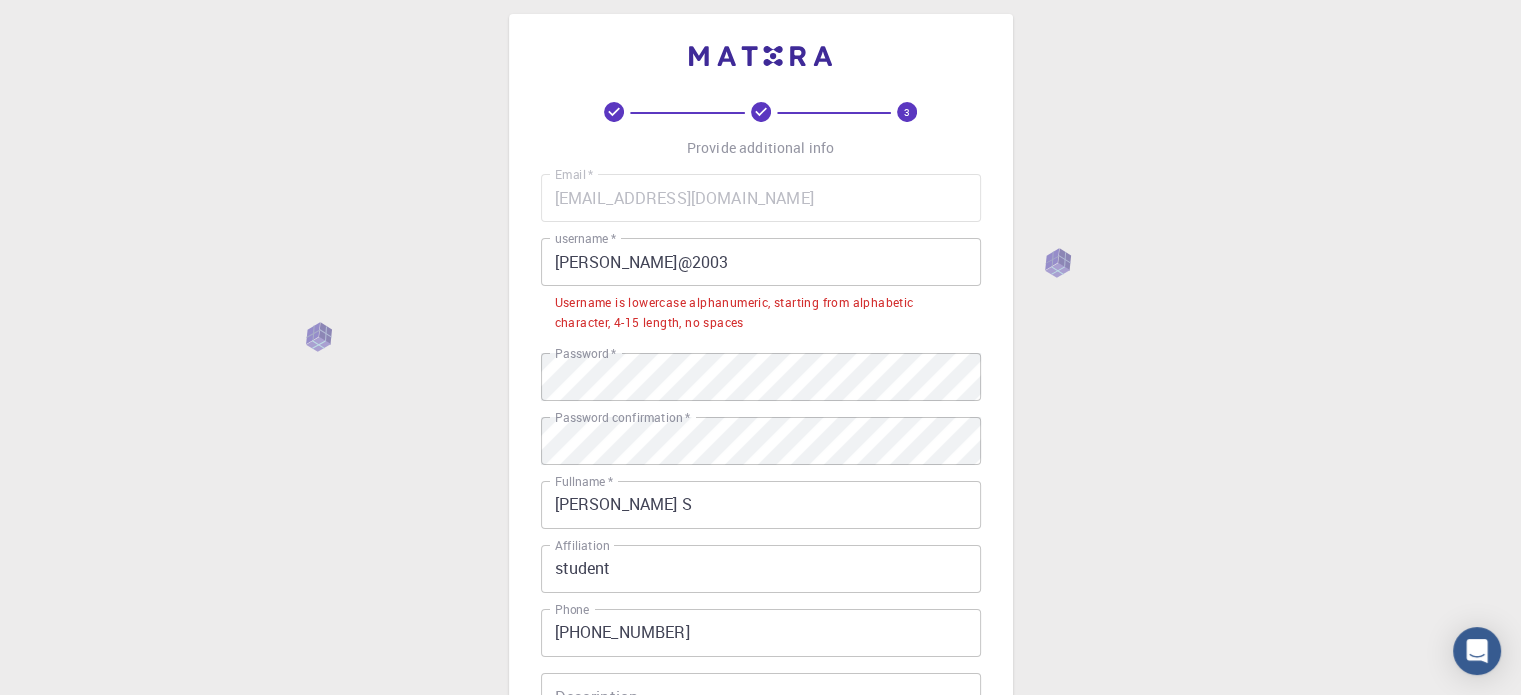 scroll, scrollTop: 0, scrollLeft: 0, axis: both 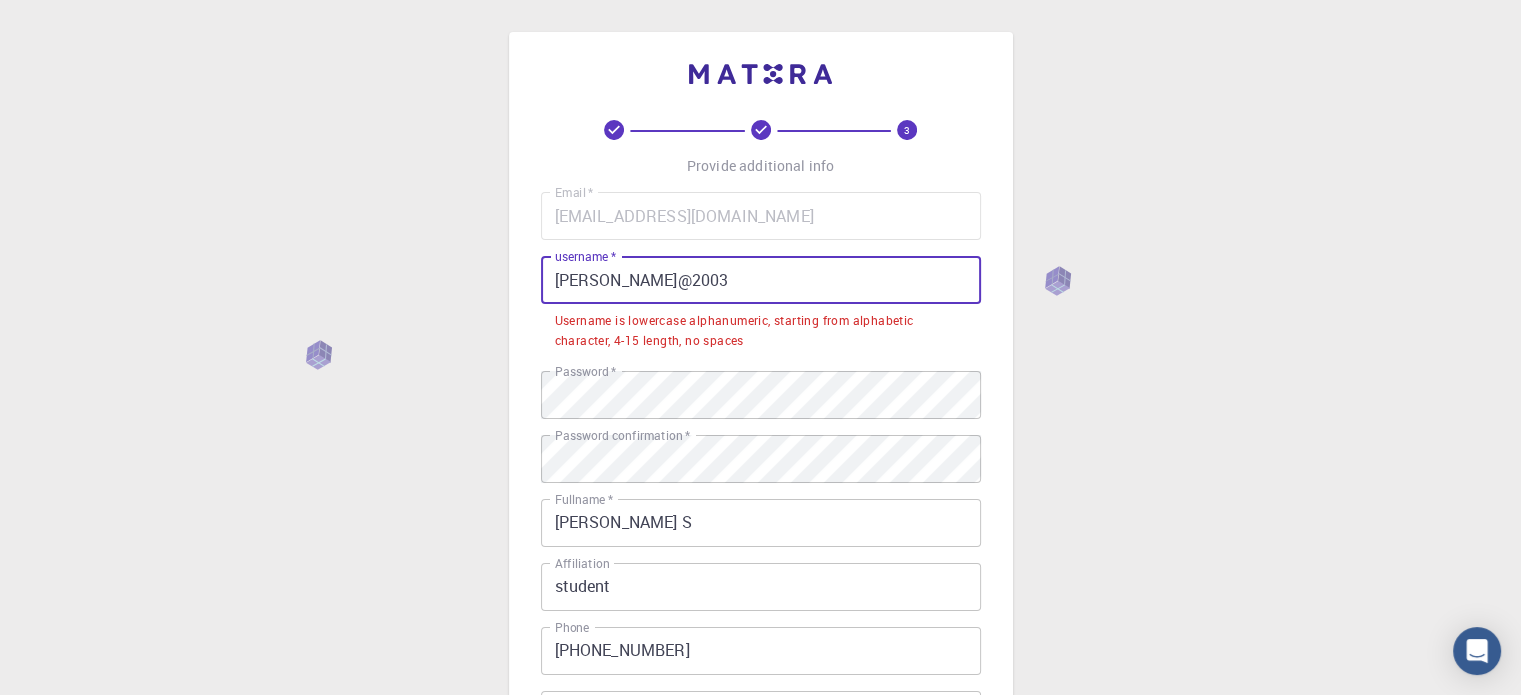 click on "sathyamurthy@2003" at bounding box center (761, 280) 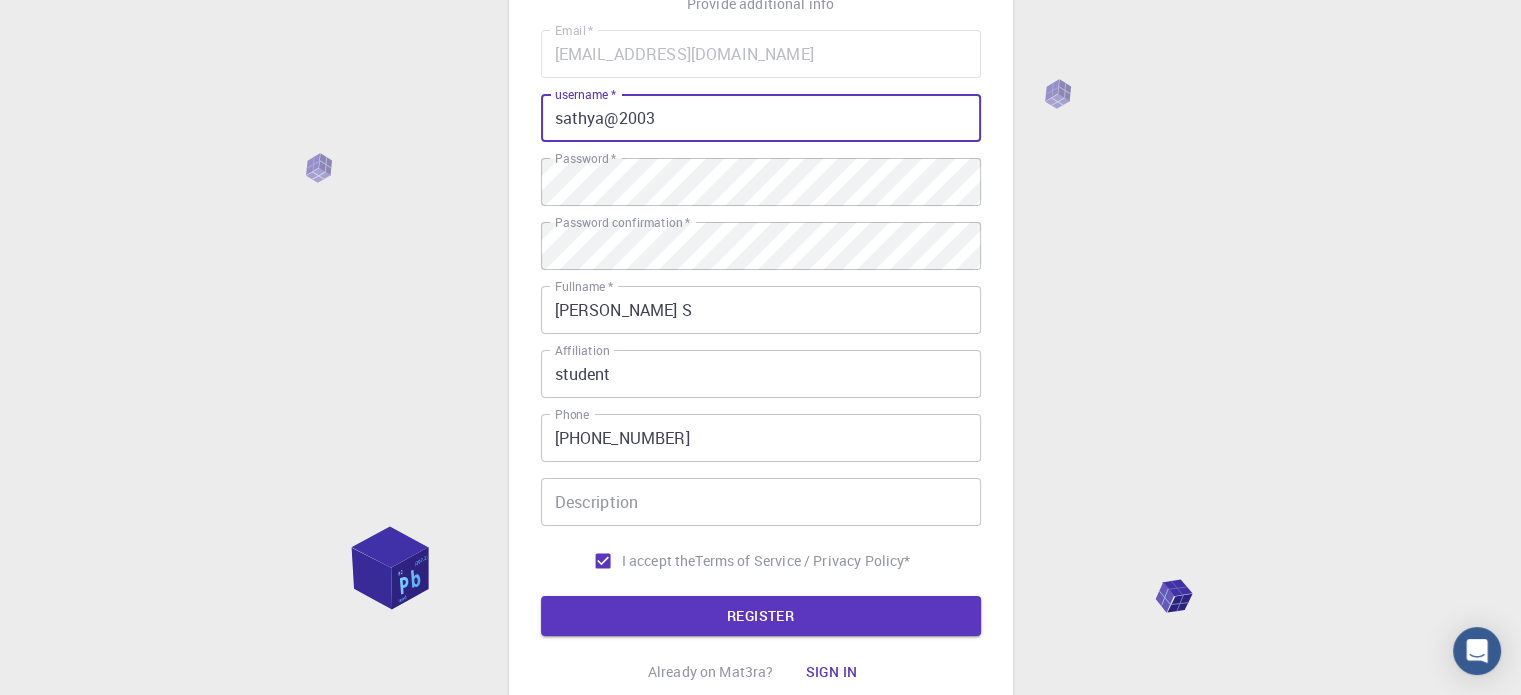 scroll, scrollTop: 322, scrollLeft: 0, axis: vertical 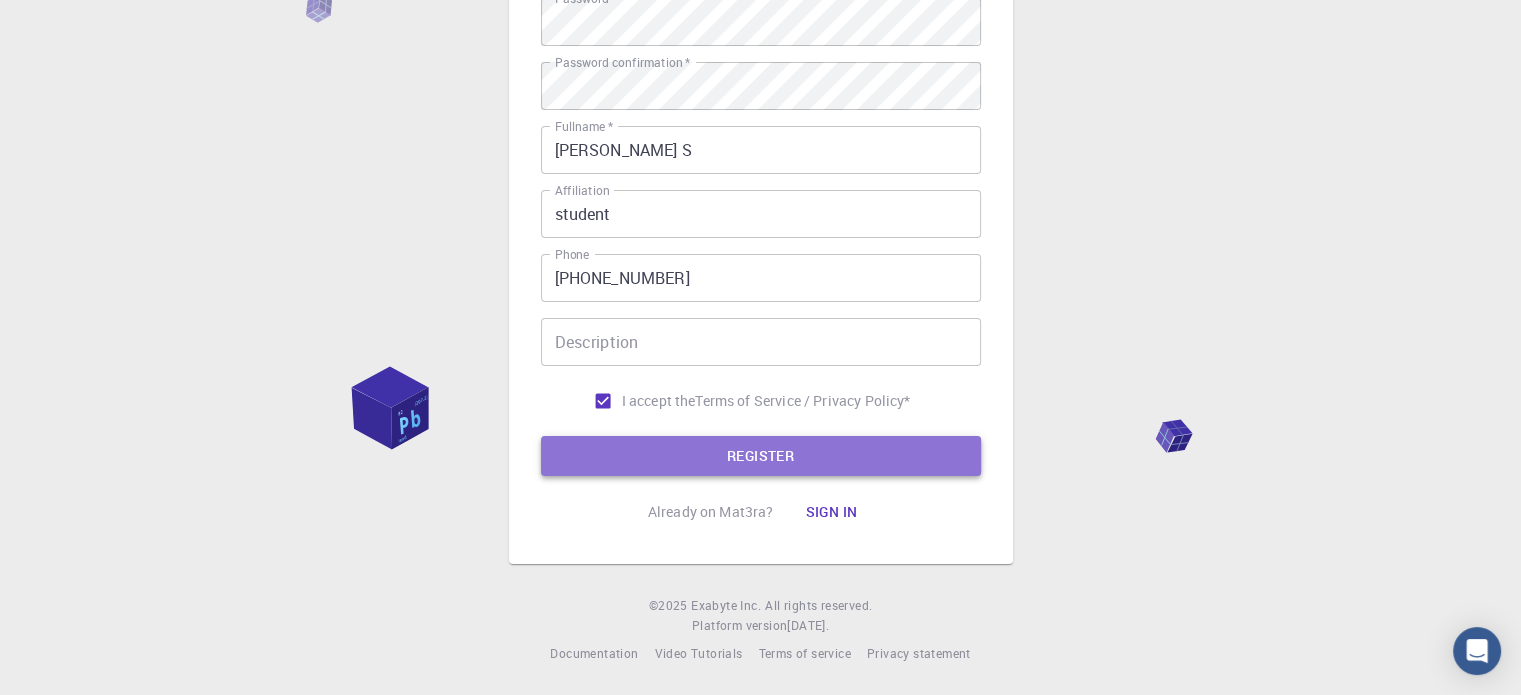 click on "REGISTER" at bounding box center (761, 456) 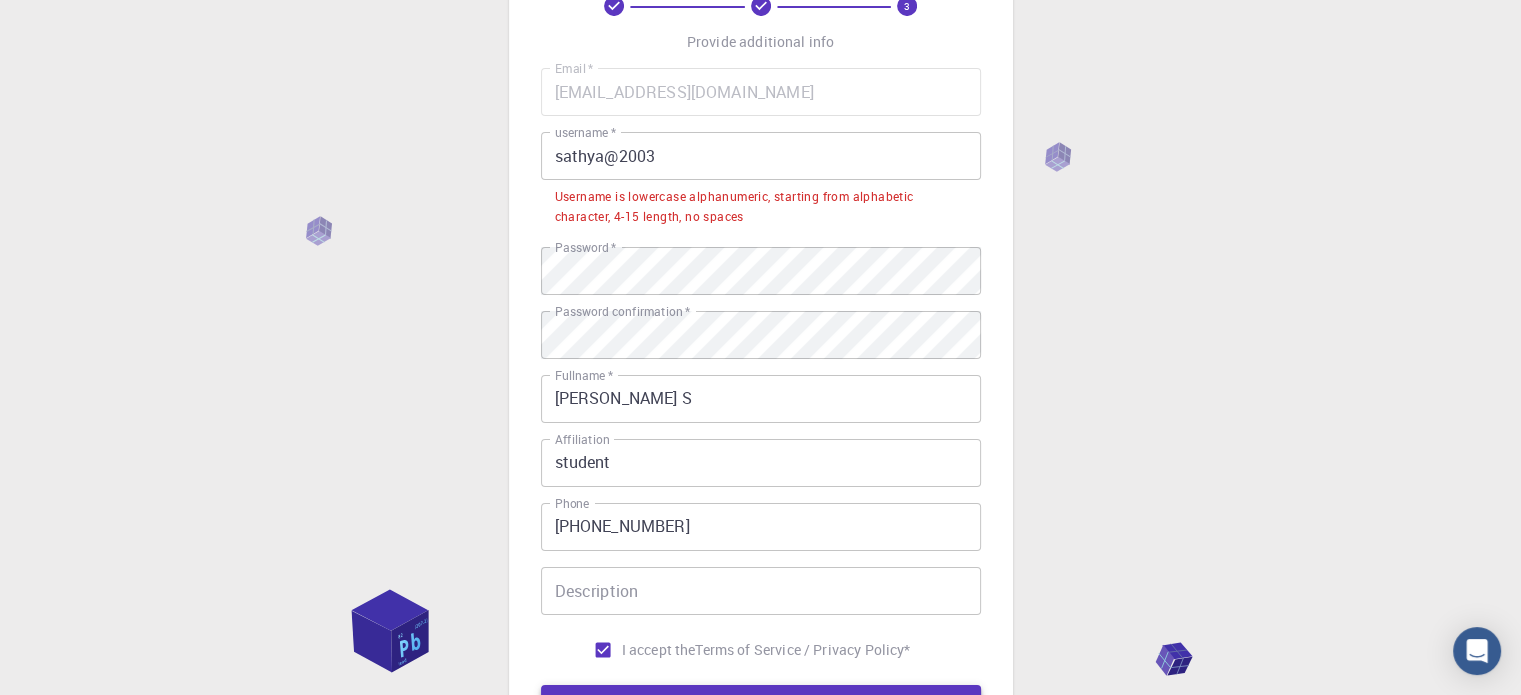 scroll, scrollTop: 120, scrollLeft: 0, axis: vertical 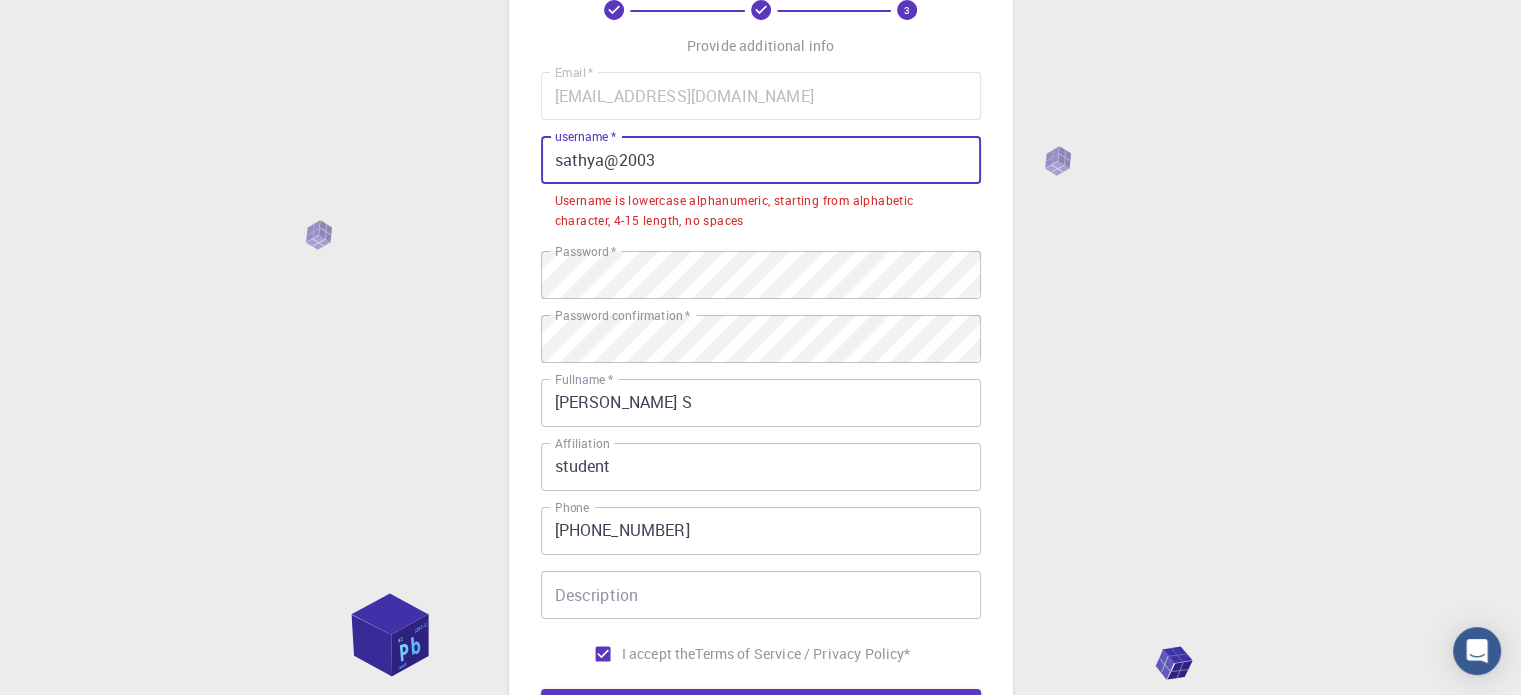 click on "sathya@2003" at bounding box center [761, 160] 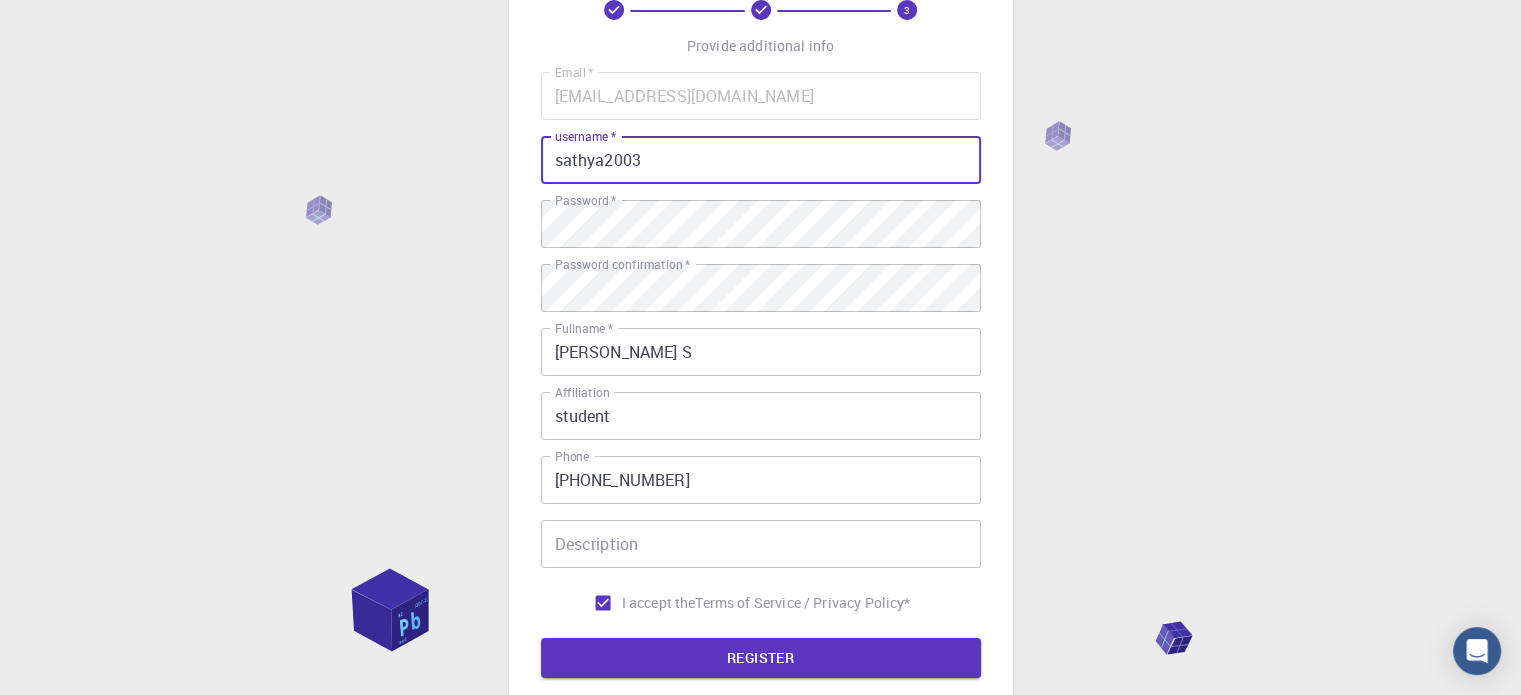 scroll, scrollTop: 322, scrollLeft: 0, axis: vertical 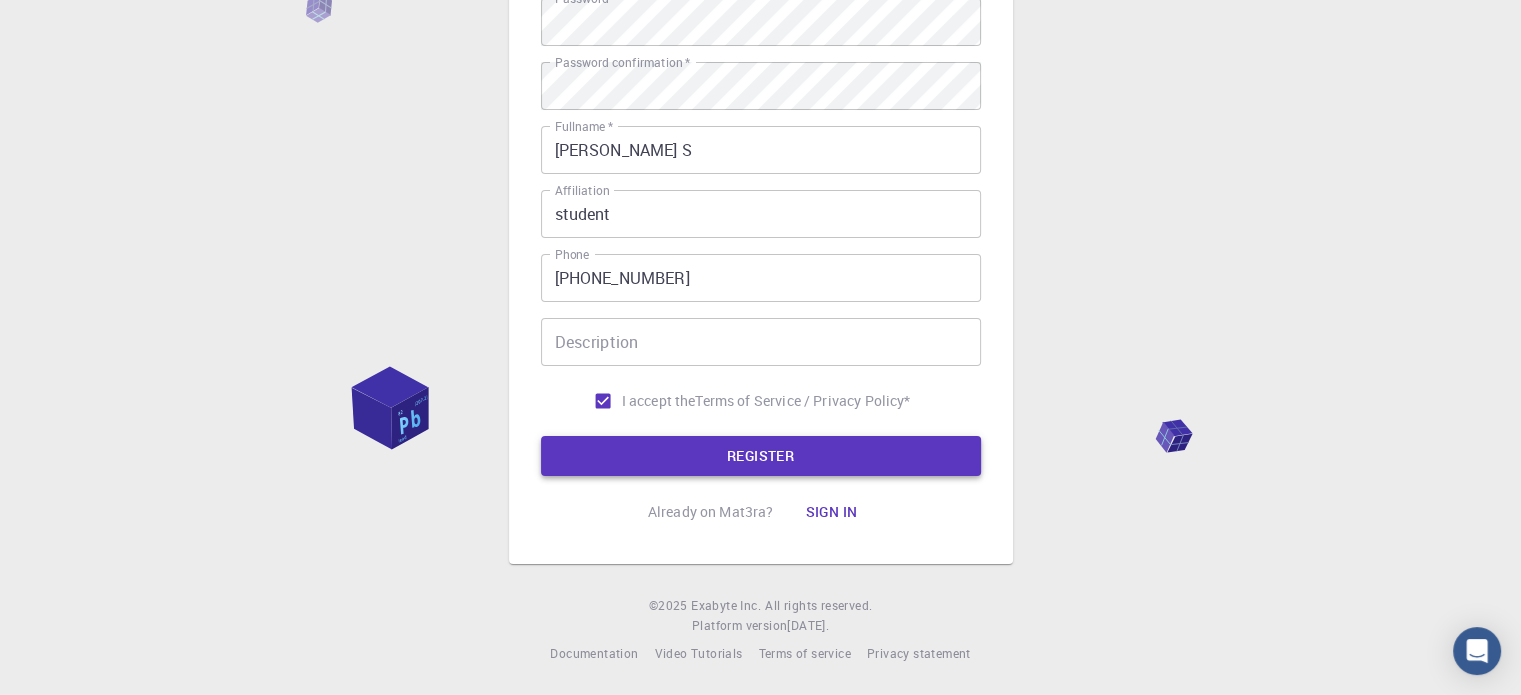 type on "sathya2003" 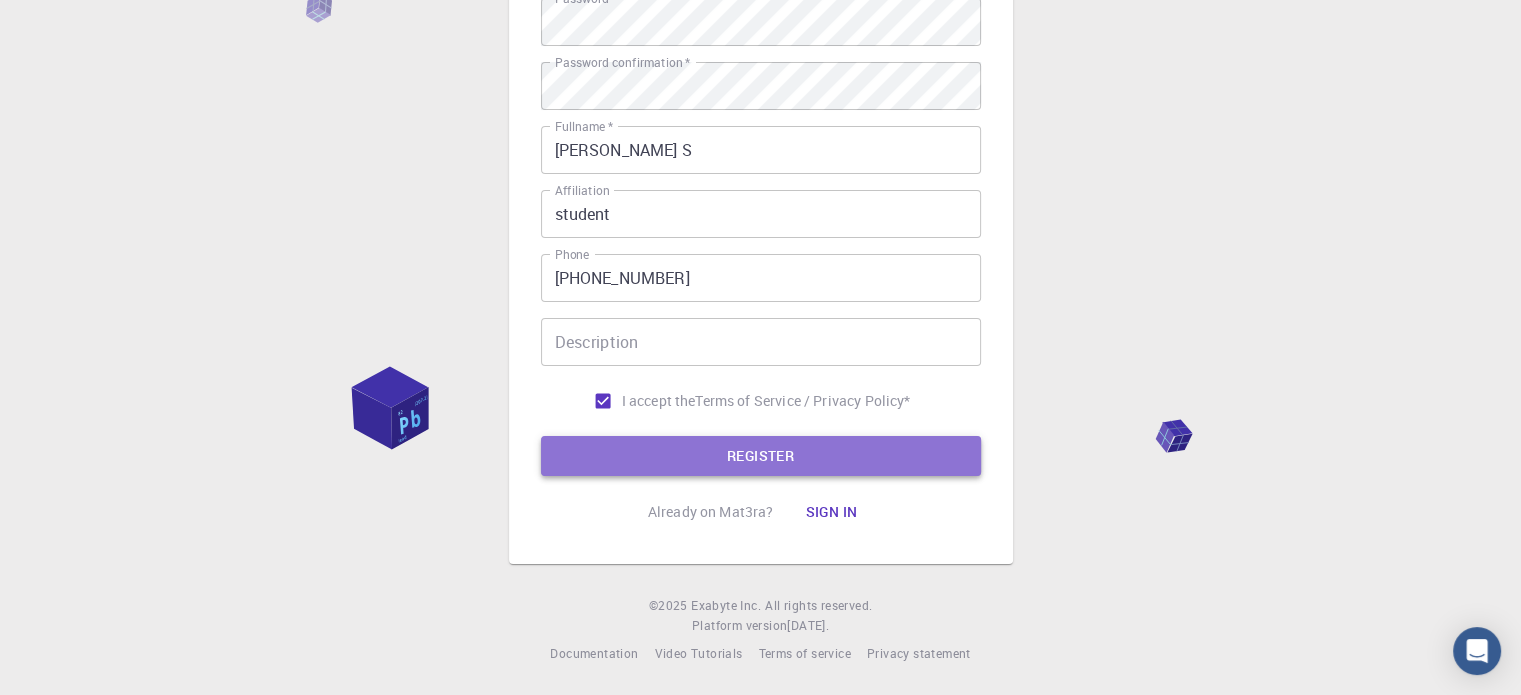 click on "REGISTER" at bounding box center (761, 456) 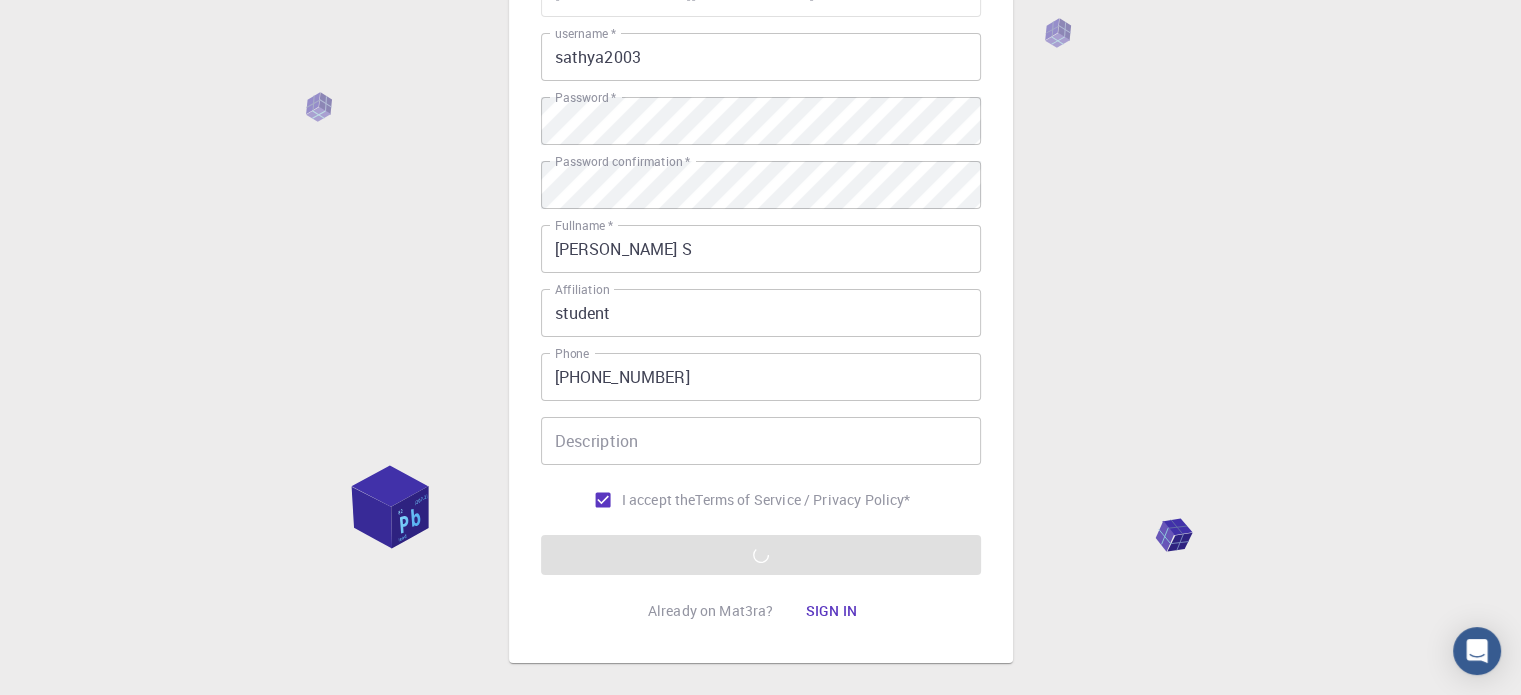 scroll, scrollTop: 0, scrollLeft: 0, axis: both 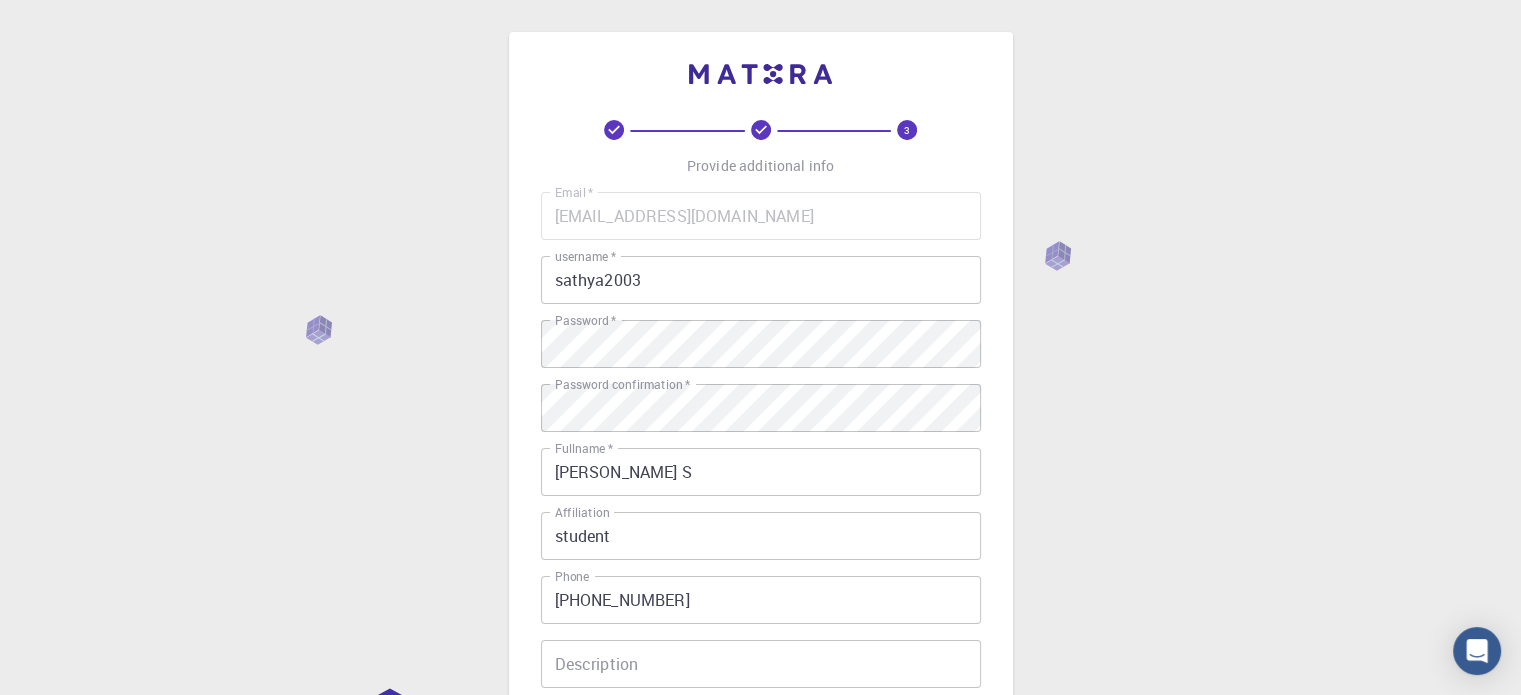 click at bounding box center [760, 74] 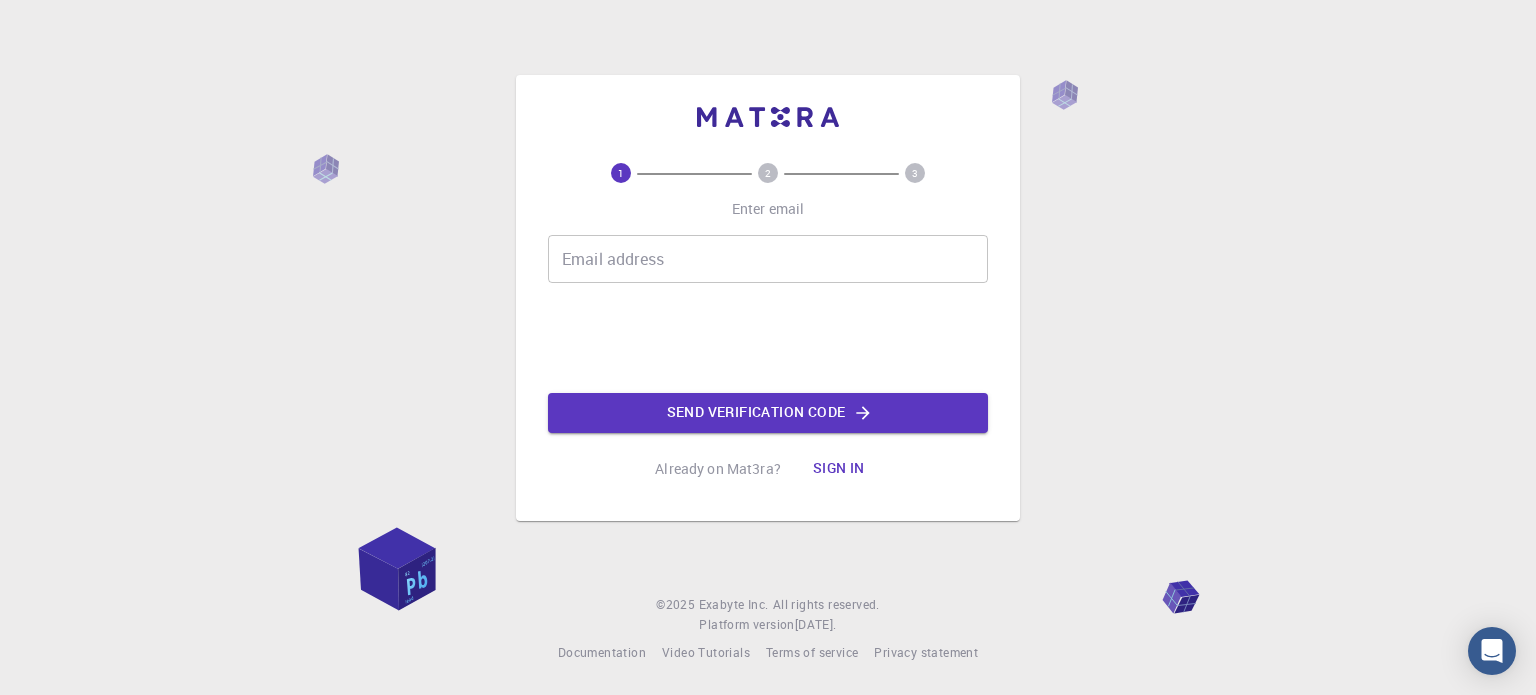 scroll, scrollTop: 0, scrollLeft: 0, axis: both 